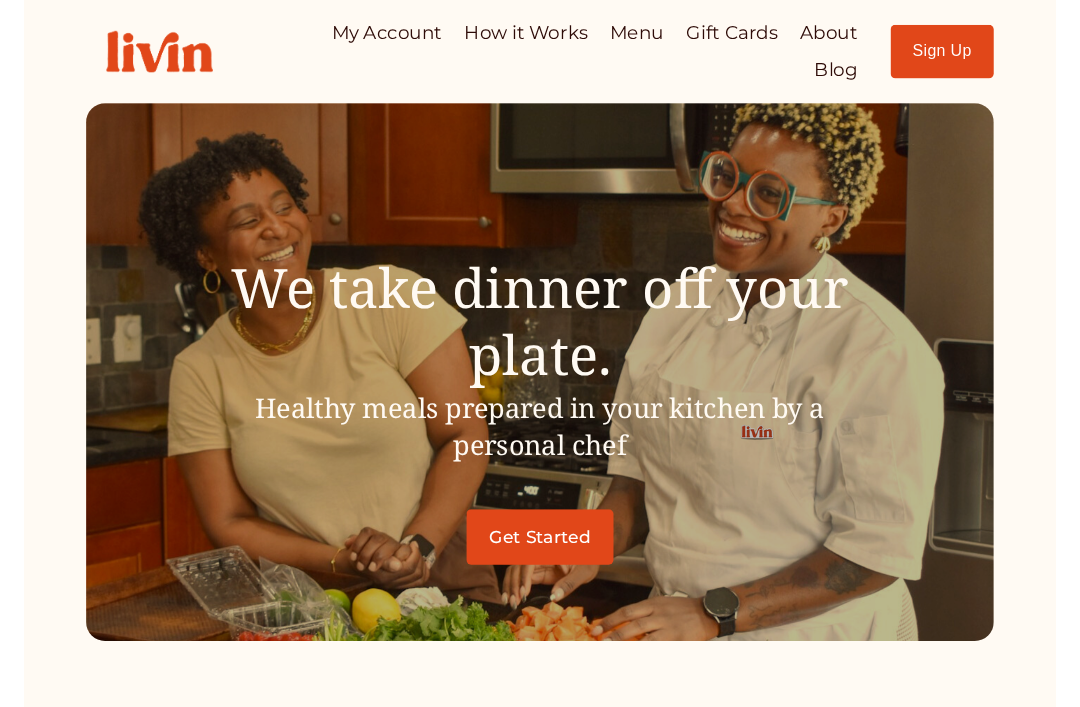 scroll, scrollTop: 0, scrollLeft: 0, axis: both 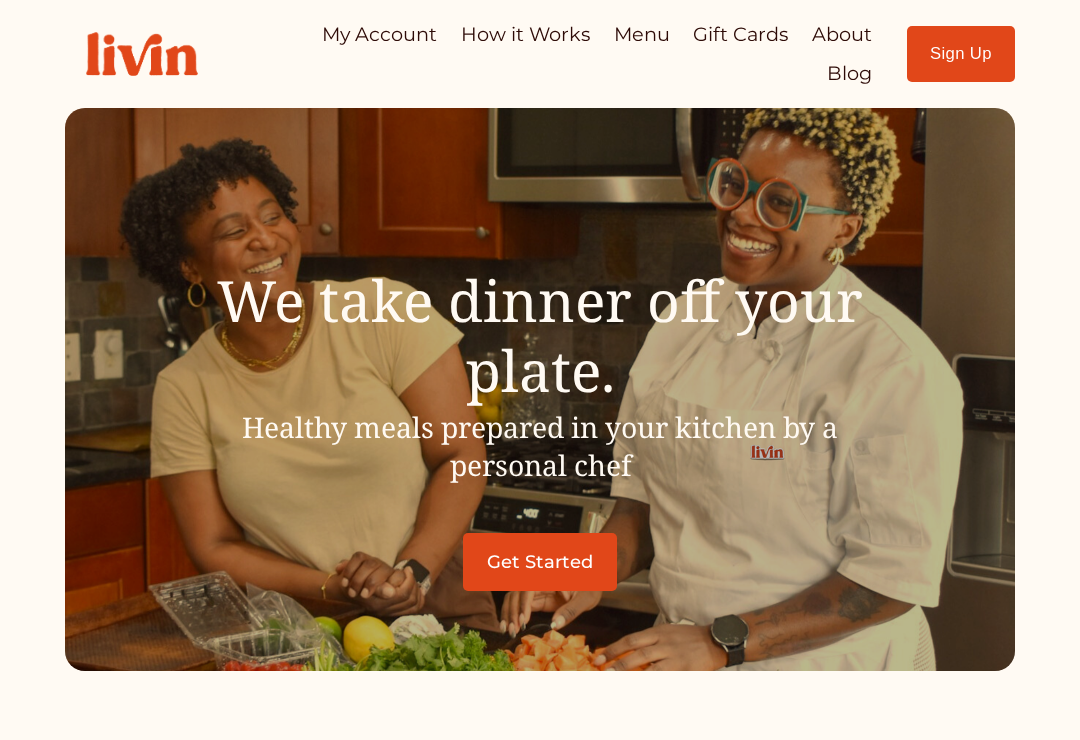click on "Sign Up" at bounding box center [961, 54] 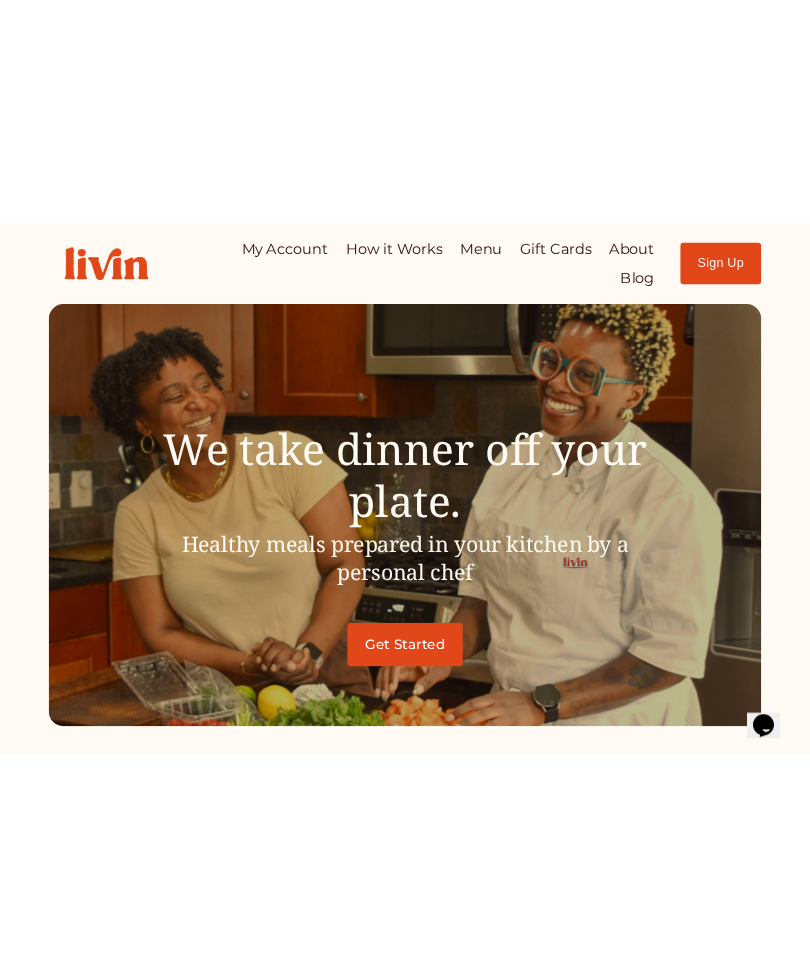 scroll, scrollTop: 0, scrollLeft: 0, axis: both 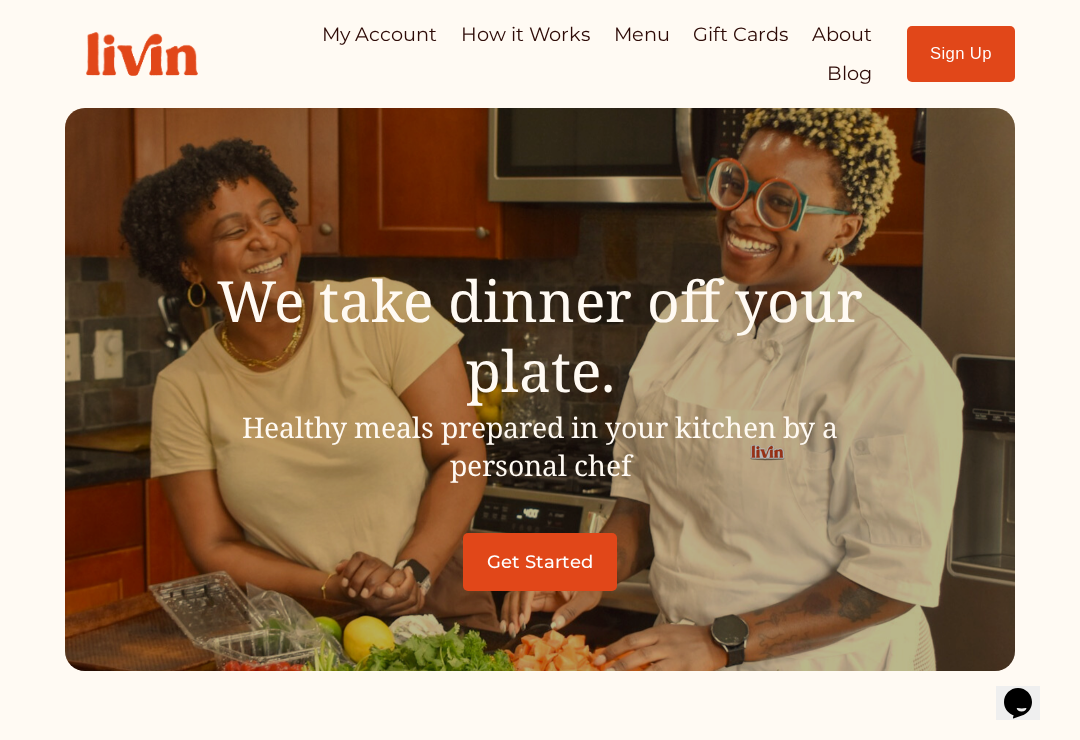 click on "Sign Up" at bounding box center (961, 54) 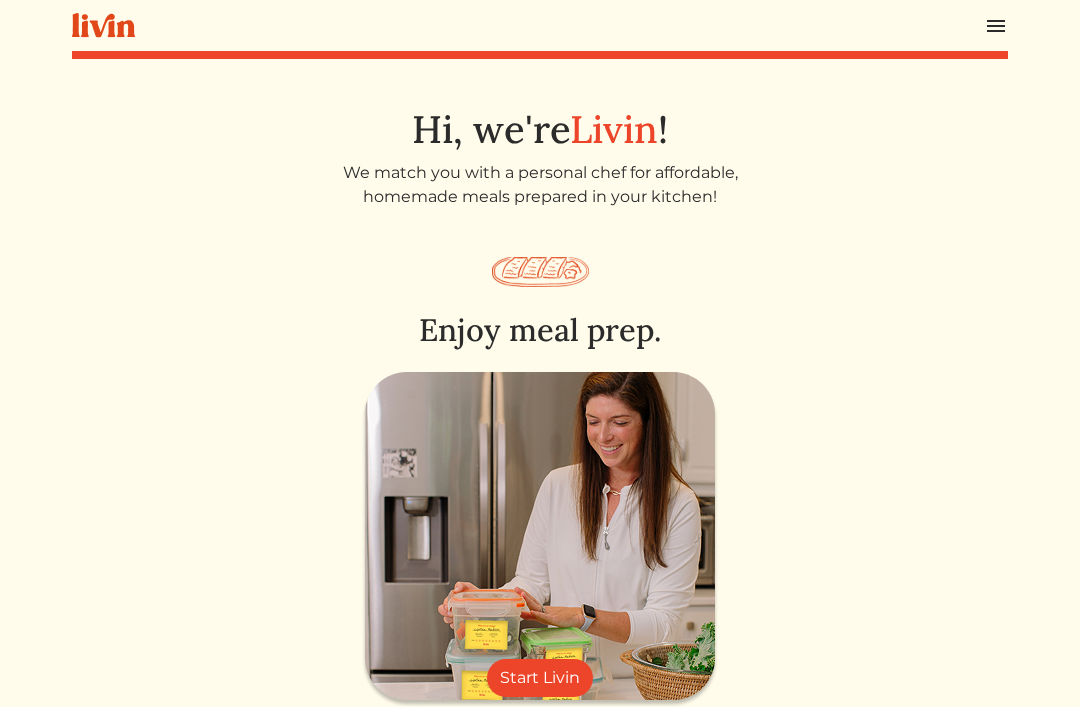 scroll, scrollTop: 0, scrollLeft: 0, axis: both 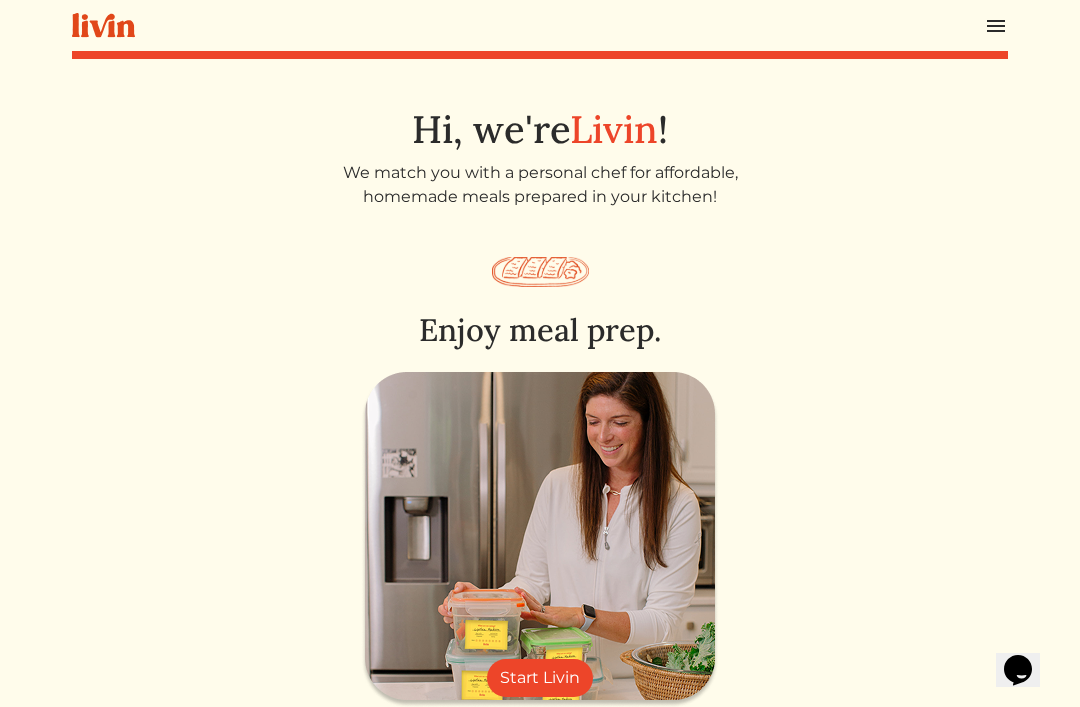 click on "Start Livin" at bounding box center (540, 678) 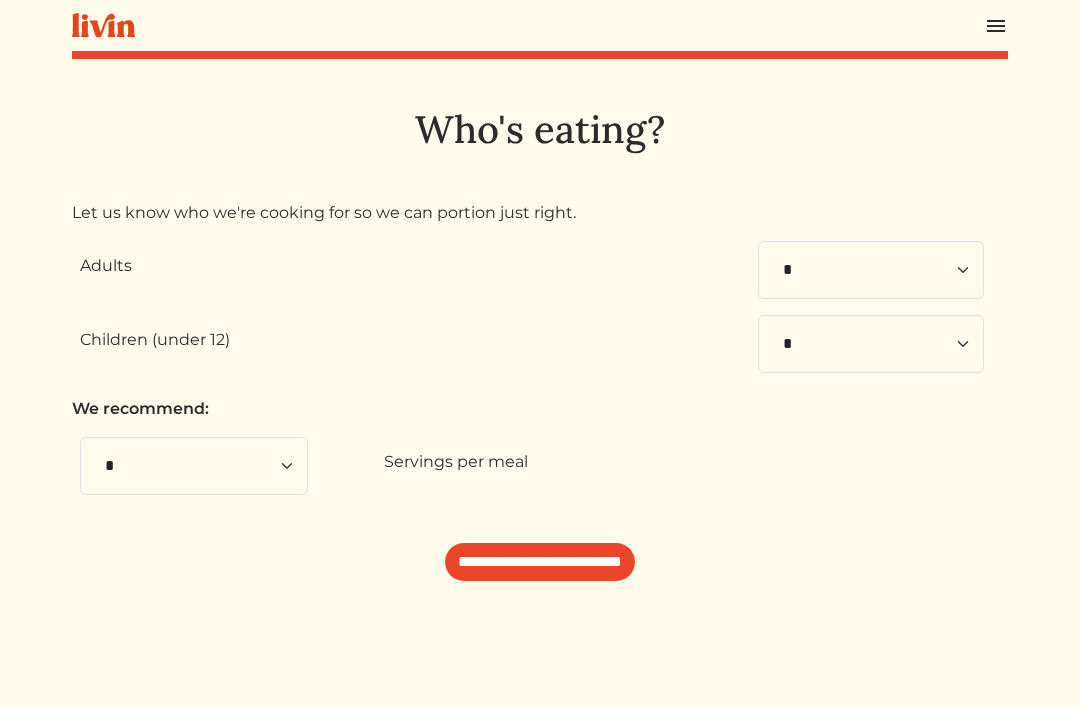 scroll, scrollTop: 0, scrollLeft: 0, axis: both 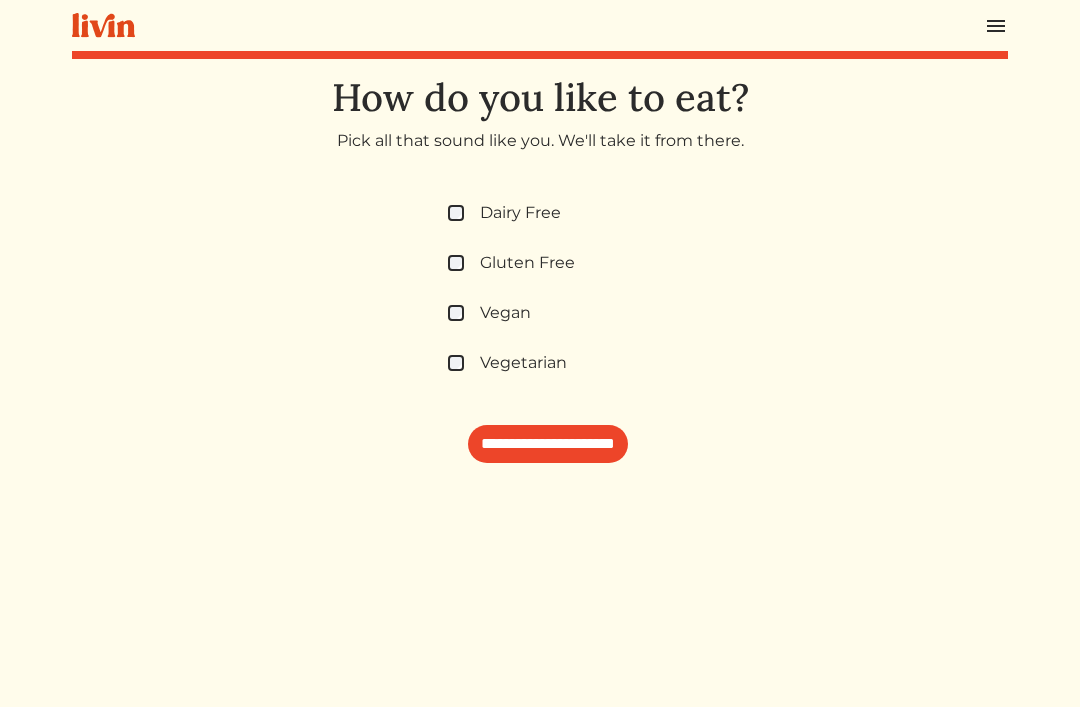 click on "**********" at bounding box center [548, 444] 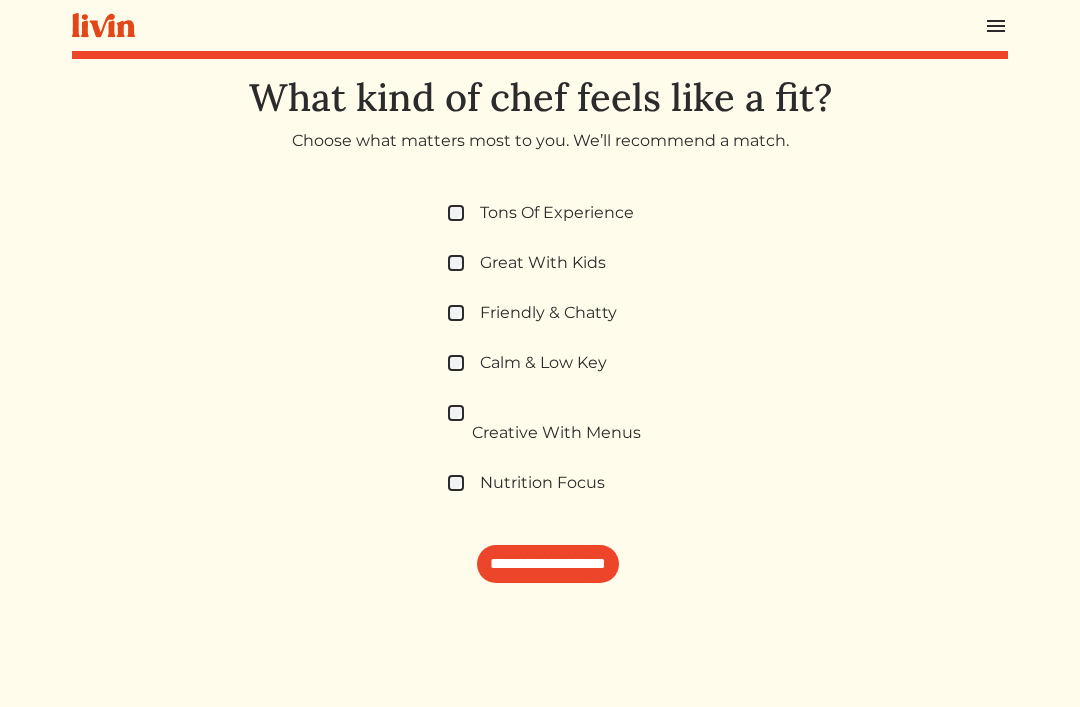 scroll, scrollTop: 0, scrollLeft: 0, axis: both 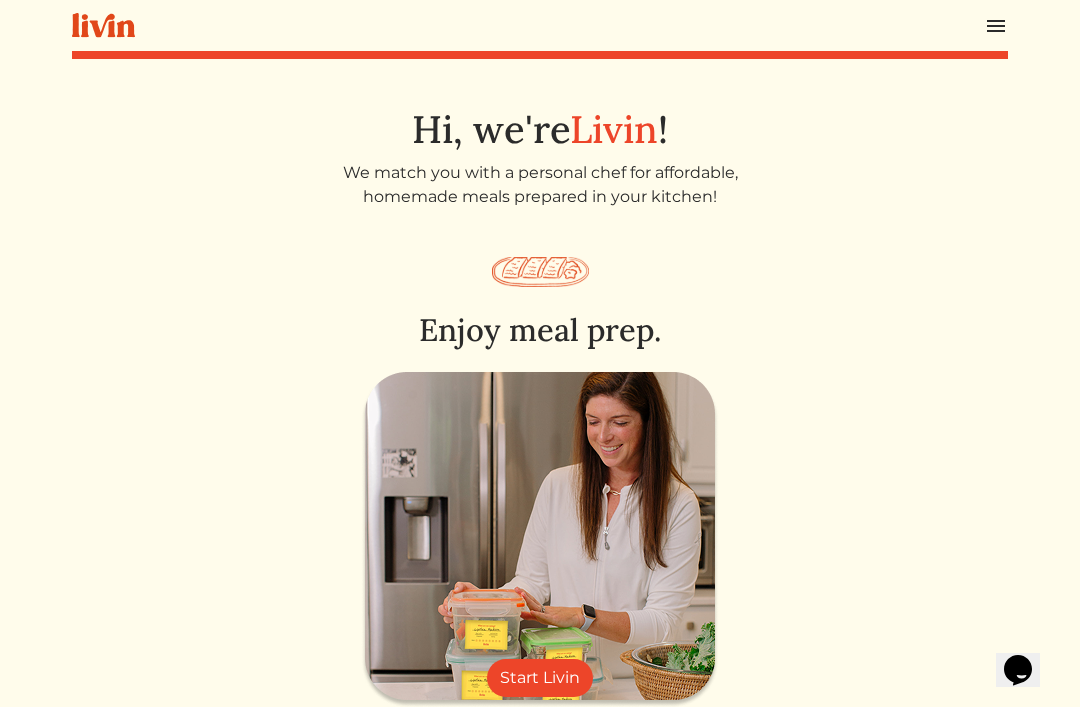 click on "Start Livin" at bounding box center (540, 678) 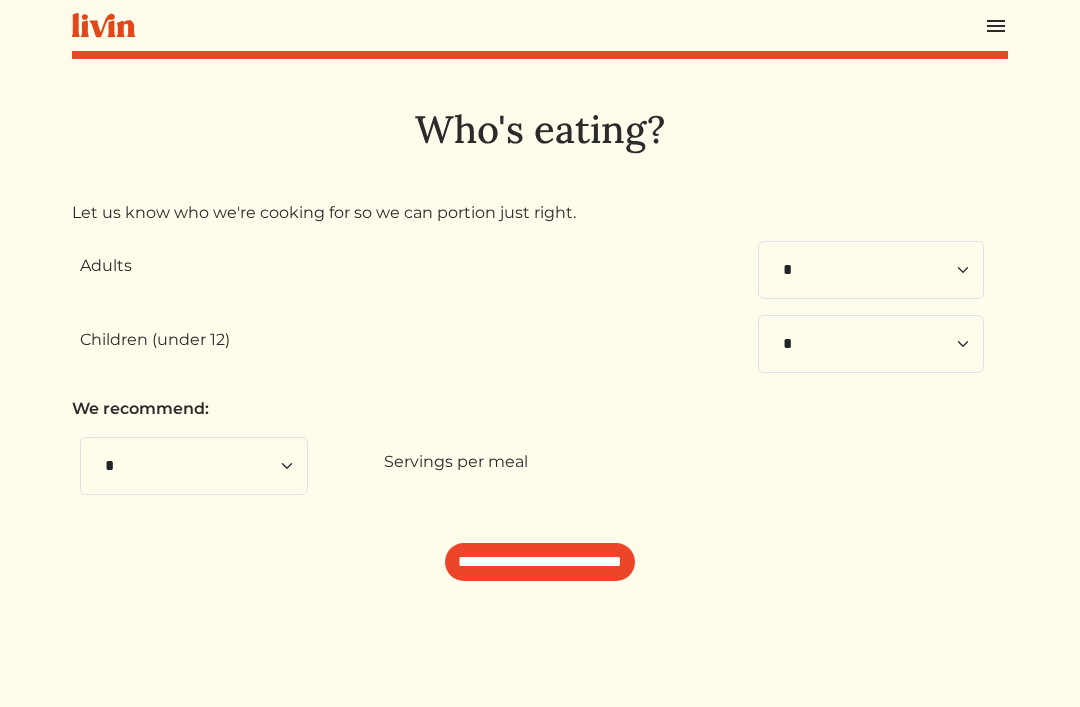 scroll, scrollTop: 0, scrollLeft: 0, axis: both 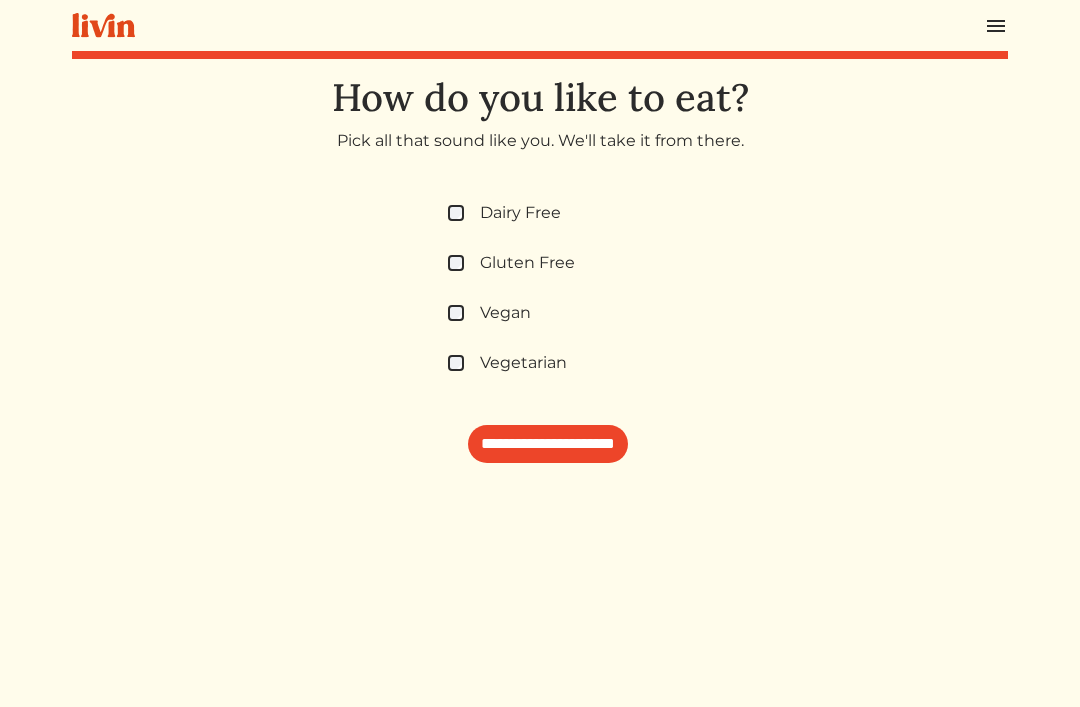 click on "**********" at bounding box center (548, 444) 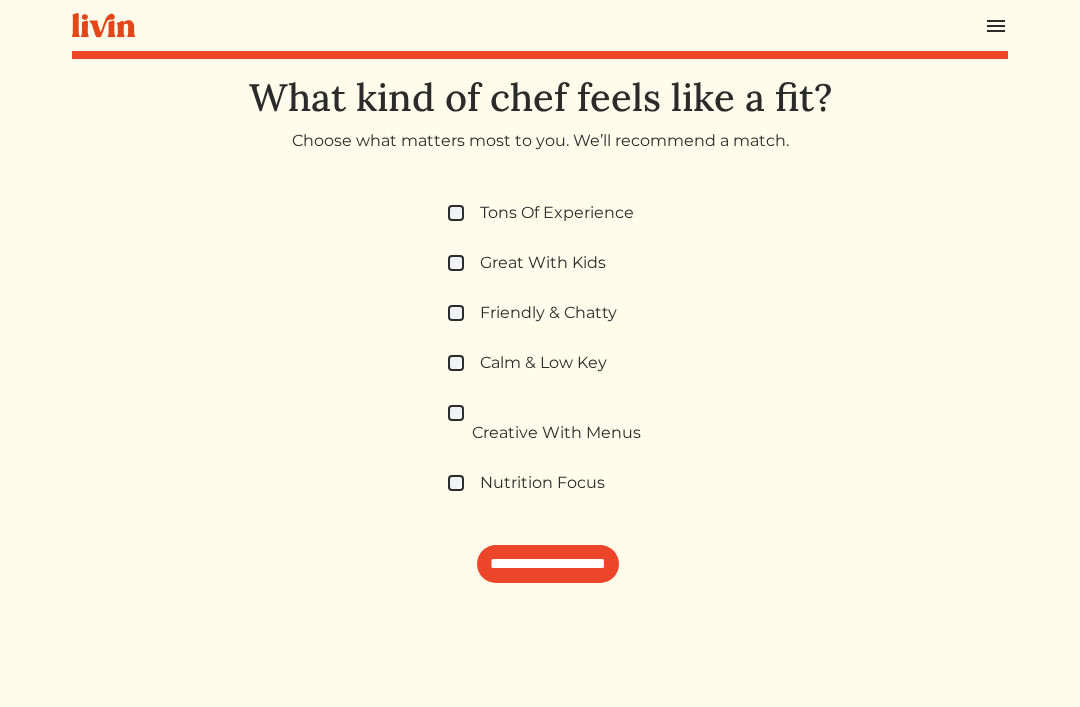 scroll, scrollTop: 0, scrollLeft: 0, axis: both 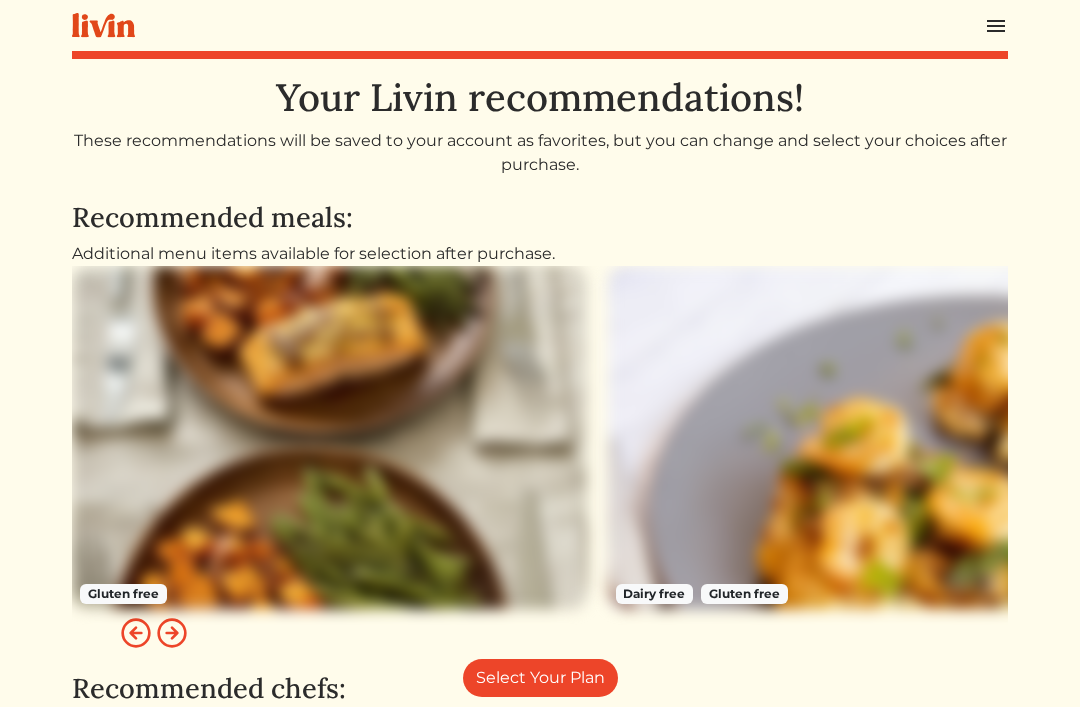 click at bounding box center [996, 26] 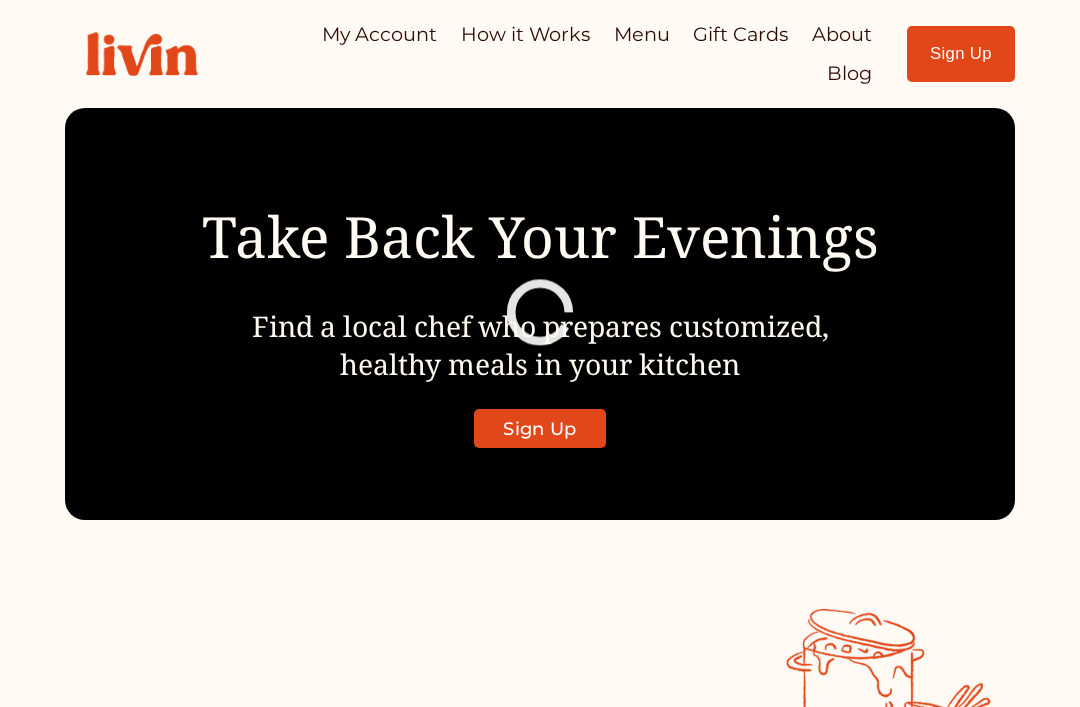 scroll, scrollTop: 0, scrollLeft: 0, axis: both 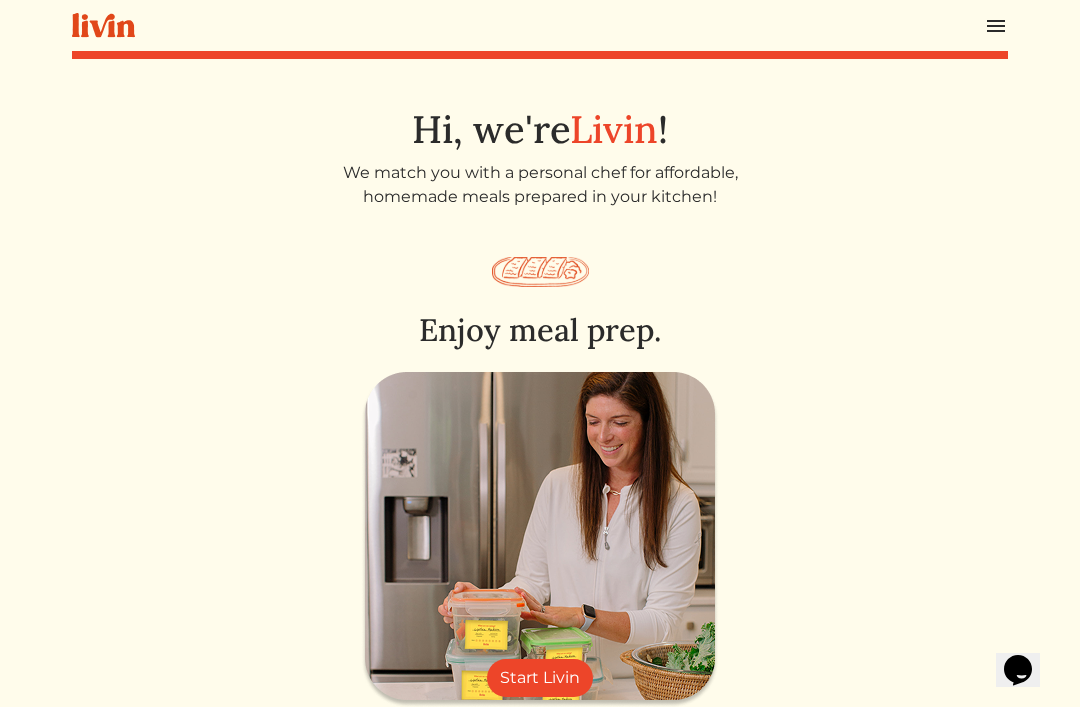 click at bounding box center (540, 25) 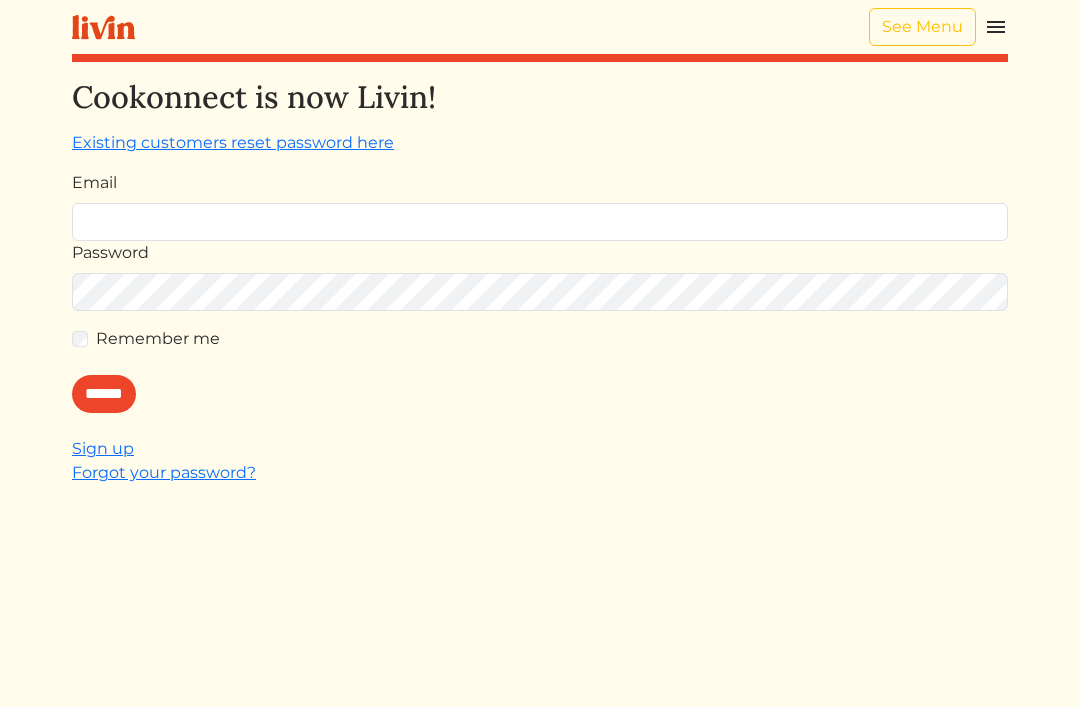 scroll, scrollTop: 0, scrollLeft: 0, axis: both 